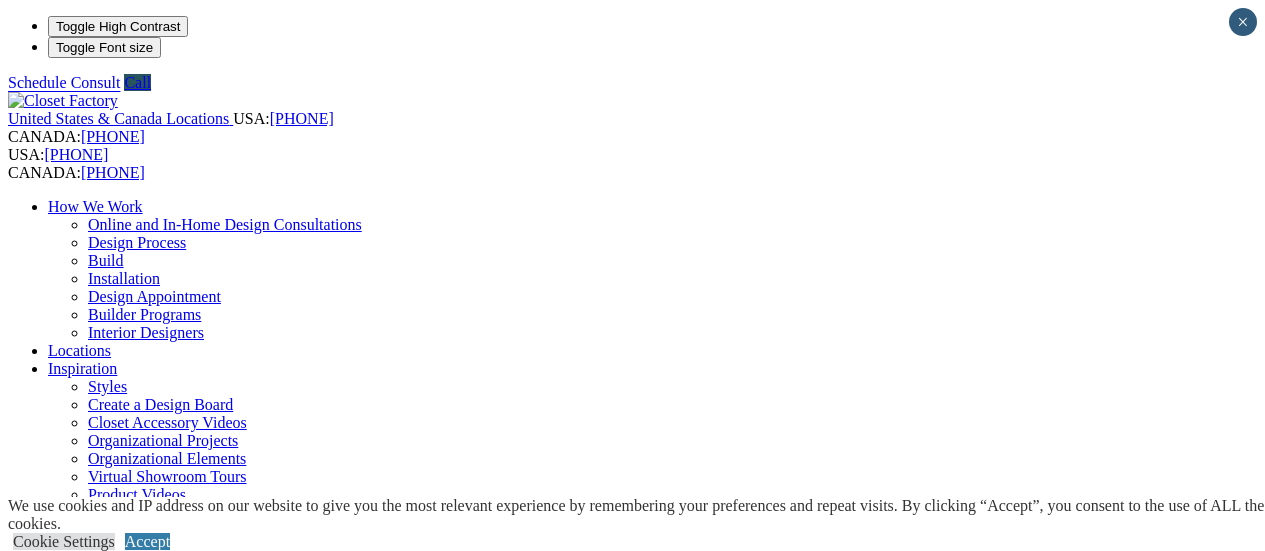 scroll, scrollTop: 0, scrollLeft: 0, axis: both 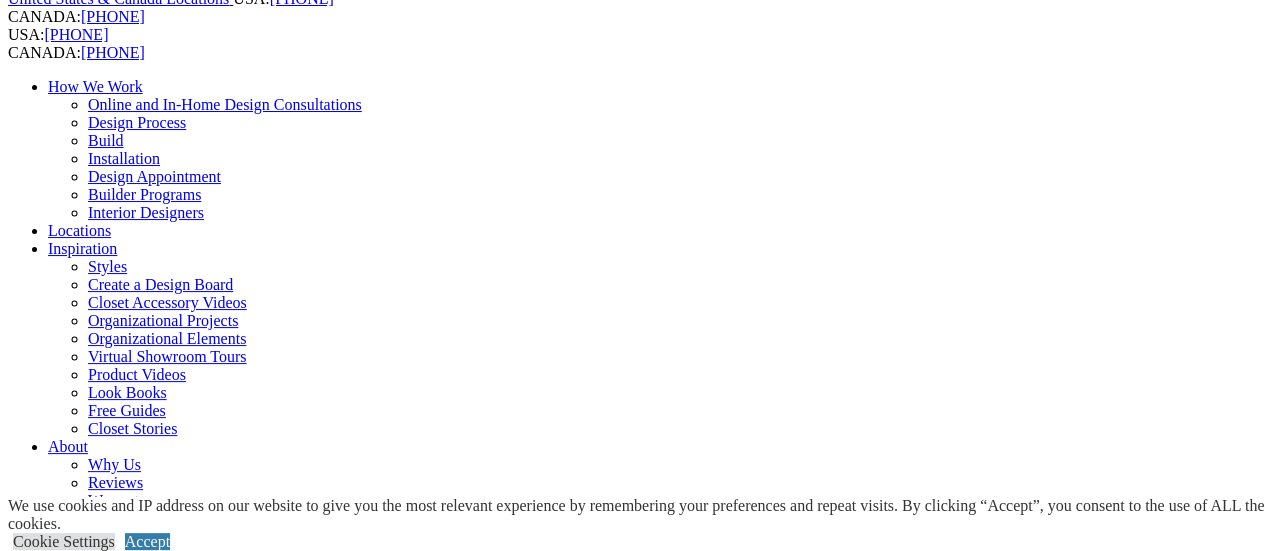 click on "Custom Closets
We specialize in designing custom closets for people like you who want a more organized life." at bounding box center (-1889, 2009) 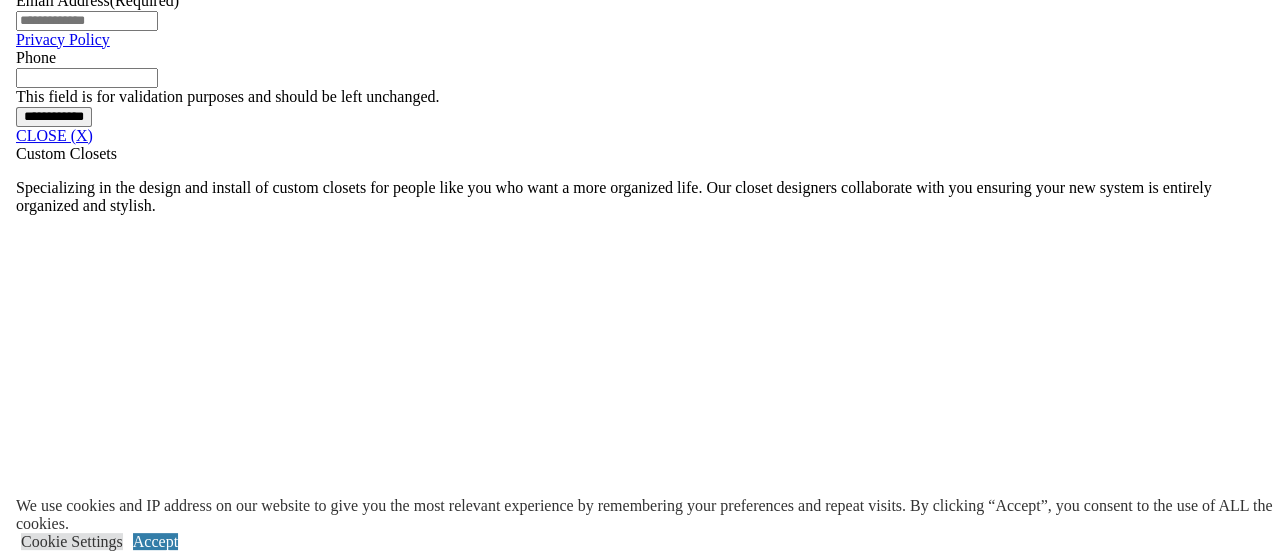 scroll, scrollTop: 1720, scrollLeft: 0, axis: vertical 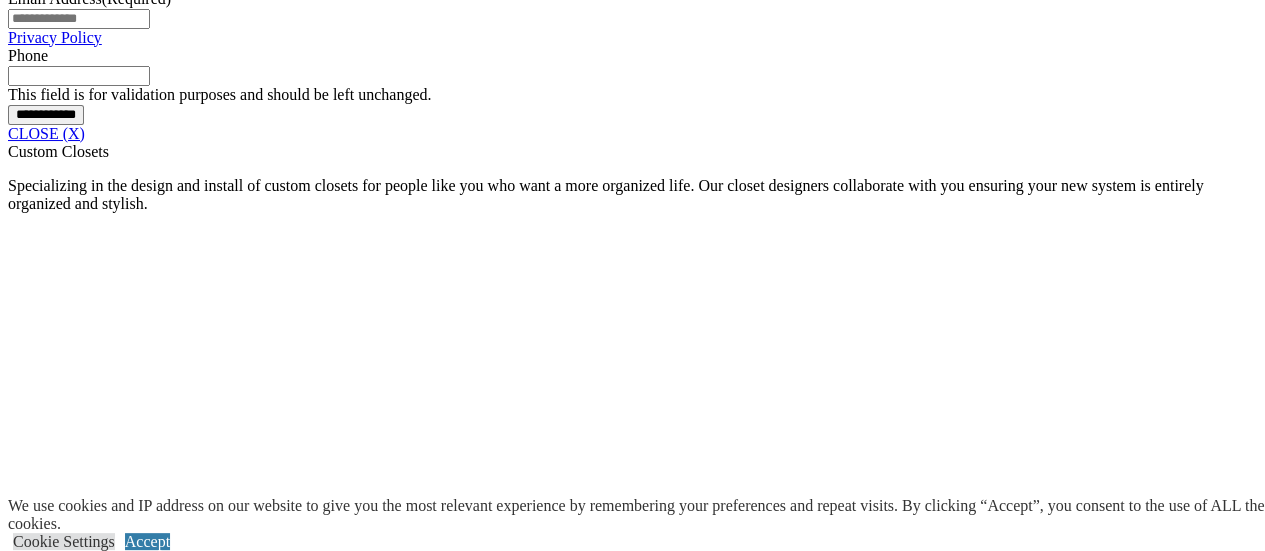 click at bounding box center [846, 2479] 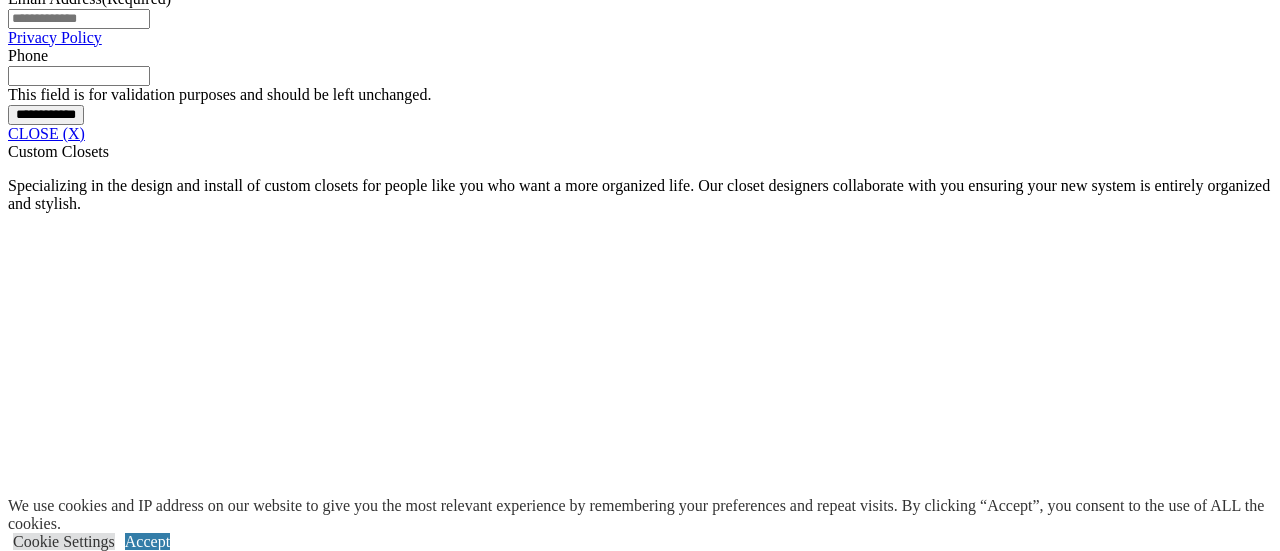 click at bounding box center [162, 49403] 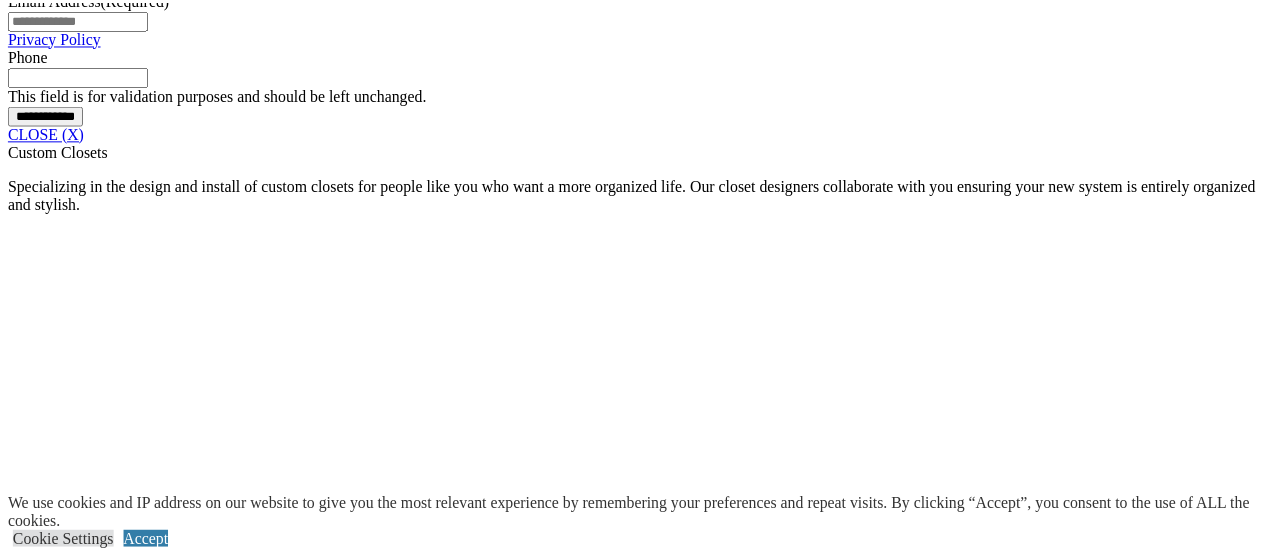 scroll, scrollTop: 2137, scrollLeft: 0, axis: vertical 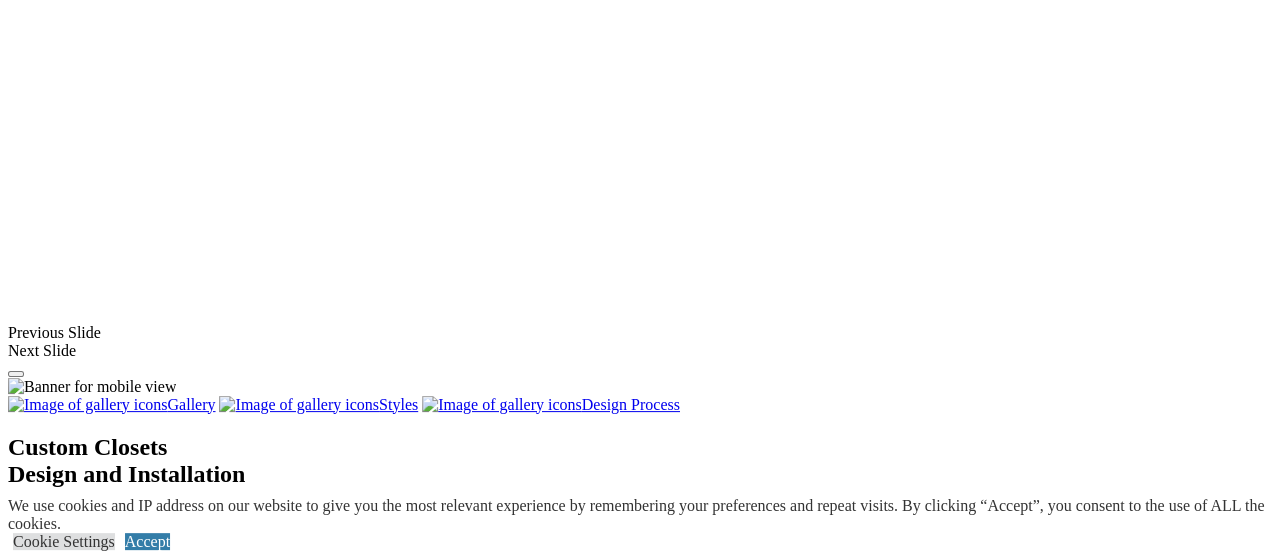 click on "Load More" at bounding box center (44, 2562) 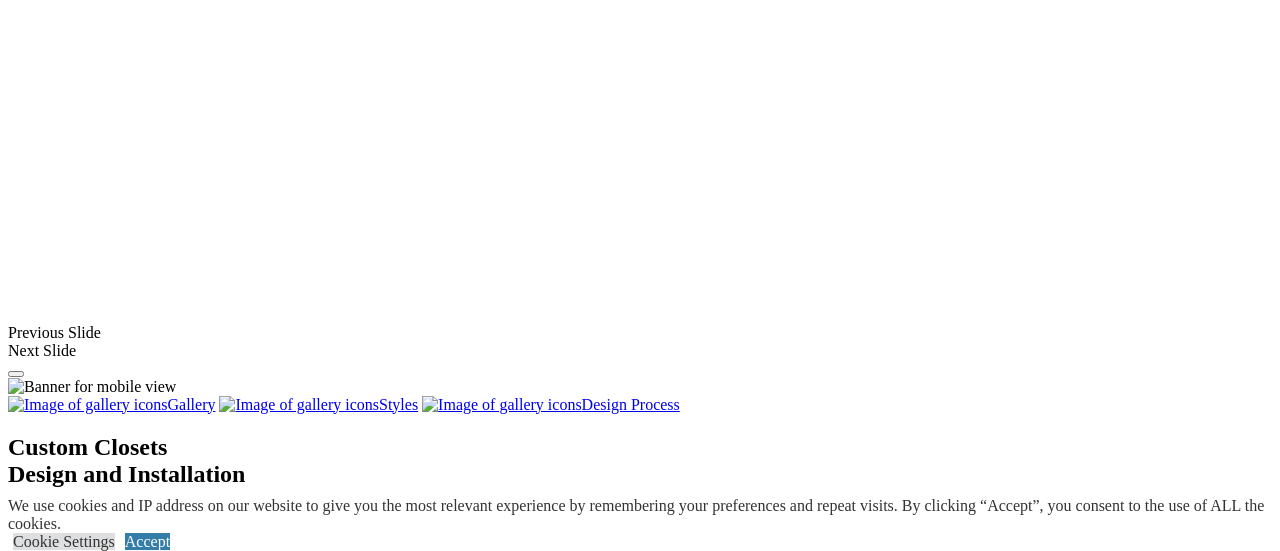 click at bounding box center [8, 49343] 